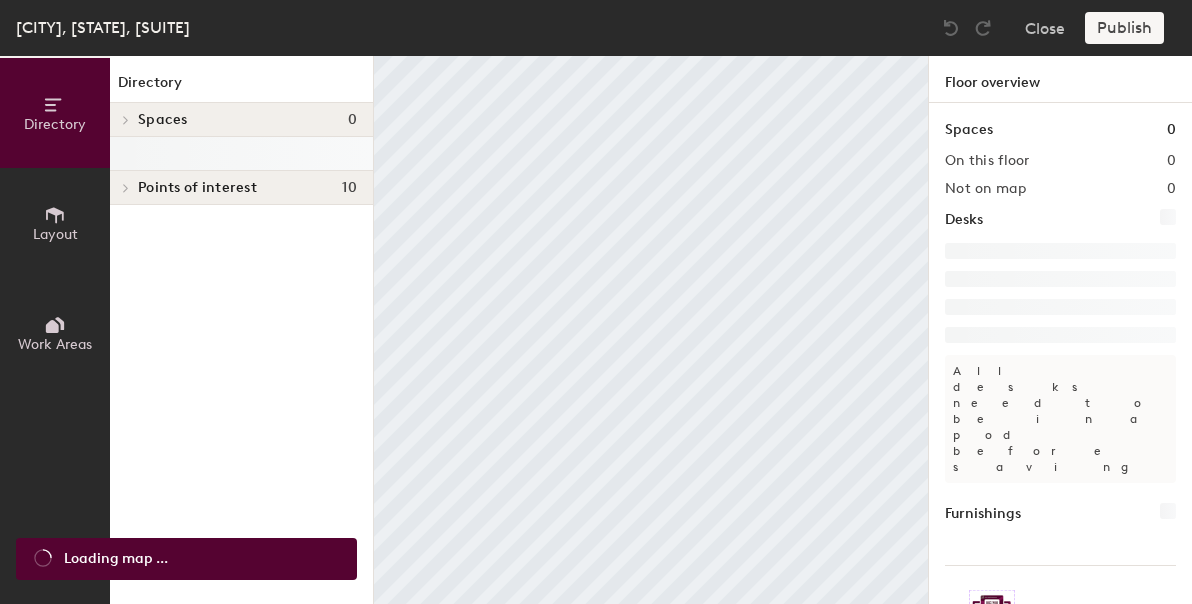 scroll, scrollTop: 0, scrollLeft: 0, axis: both 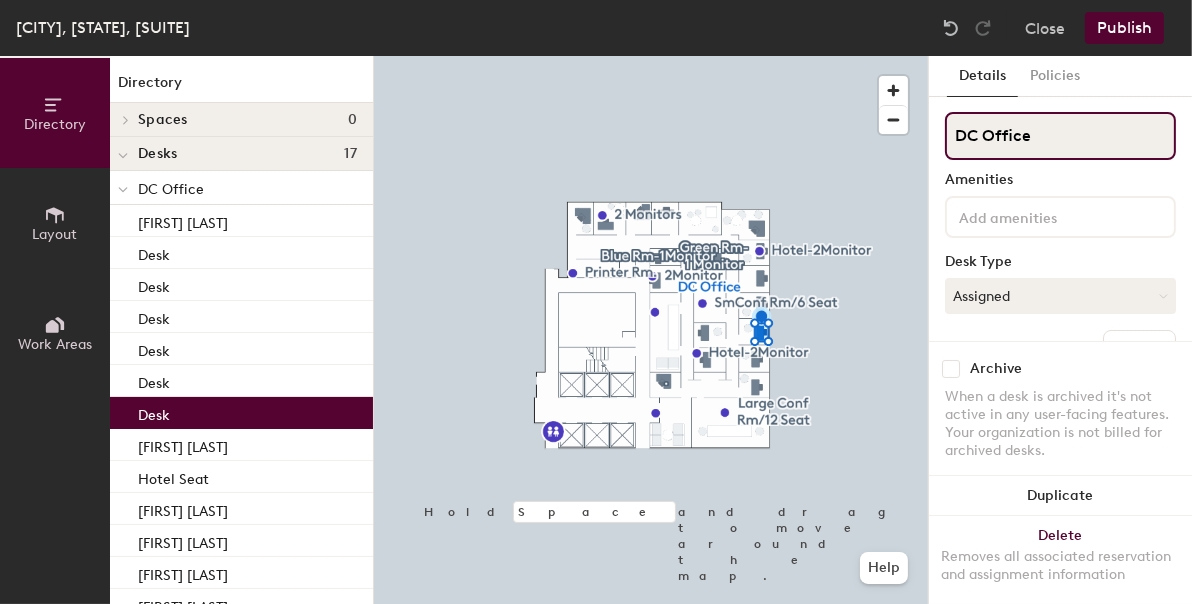 click on "DC Office" 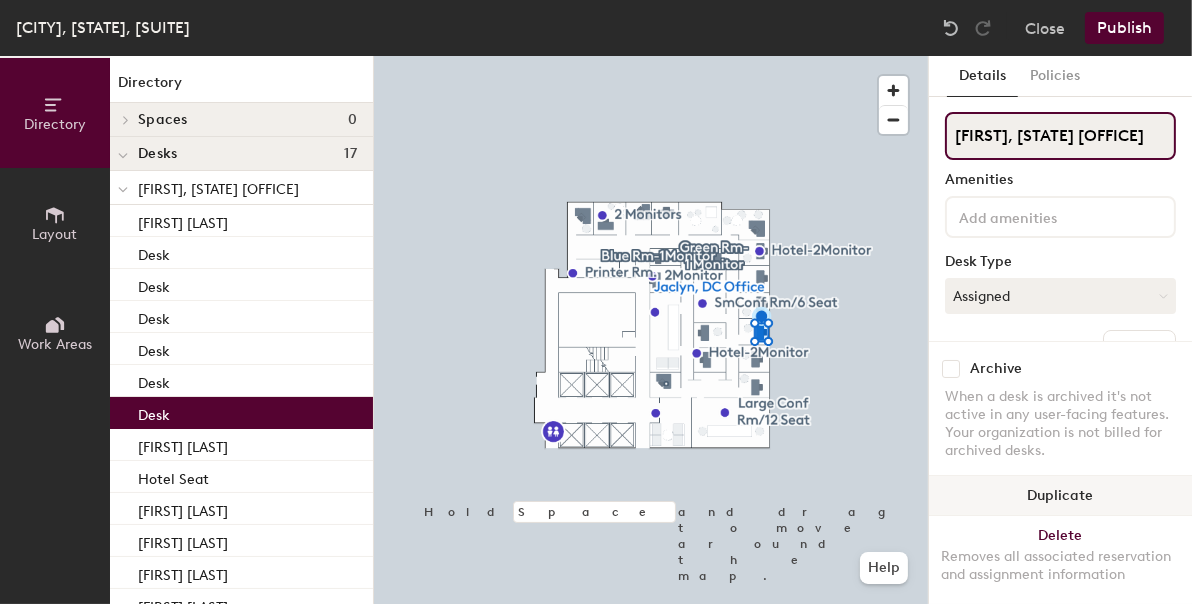 type on "Jaclyn, DC Office" 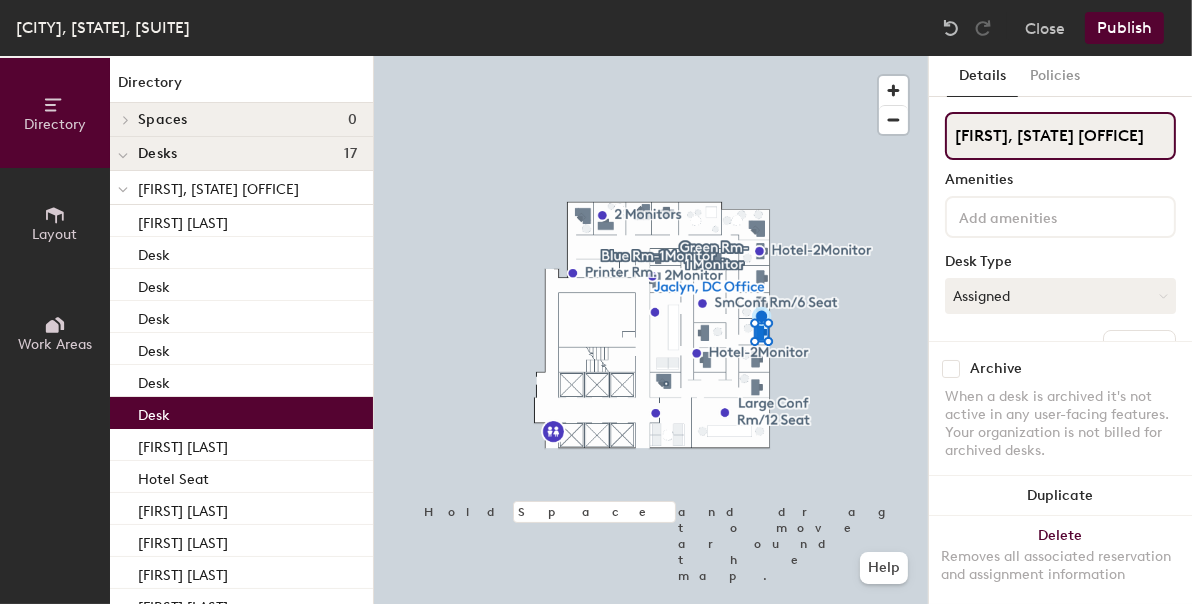 click on "Jaclyn, DC Office" 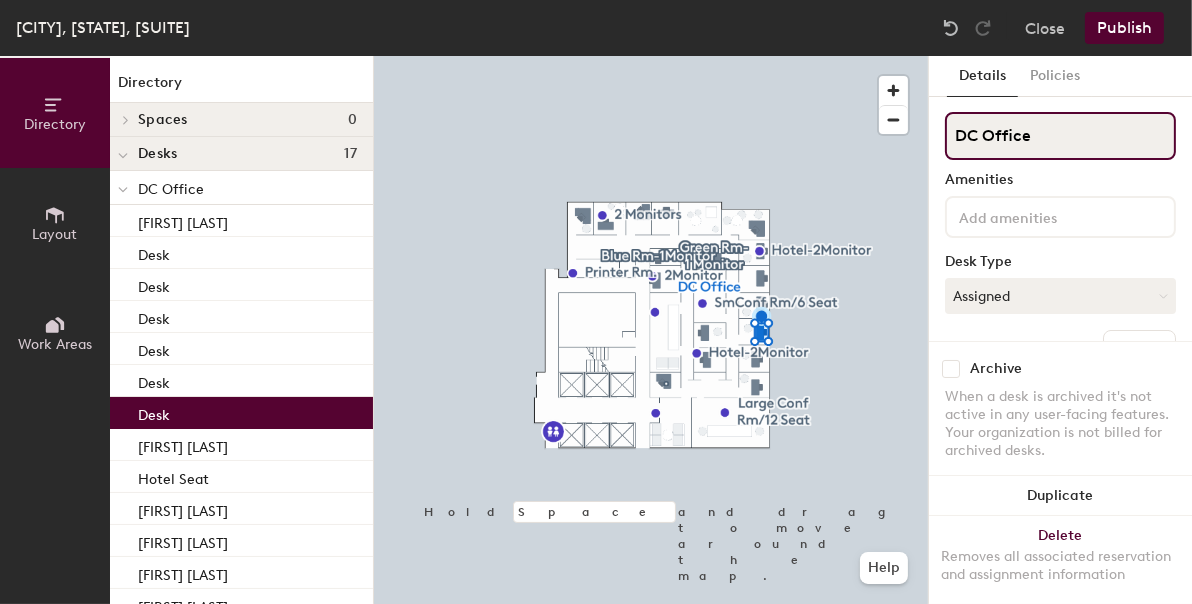 type on "DC Office" 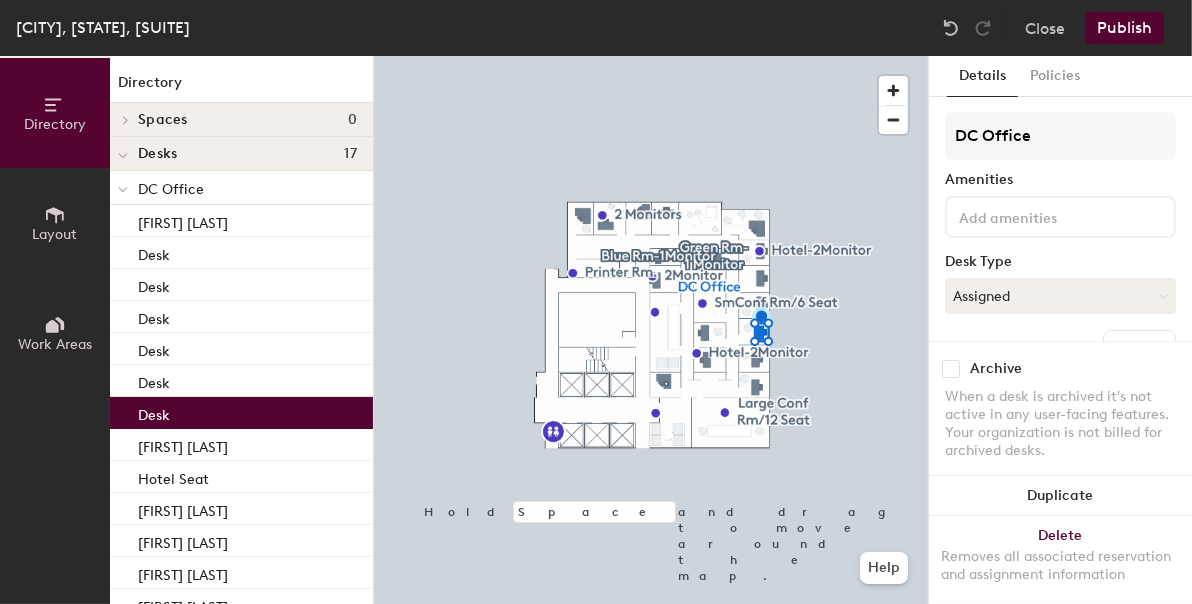click 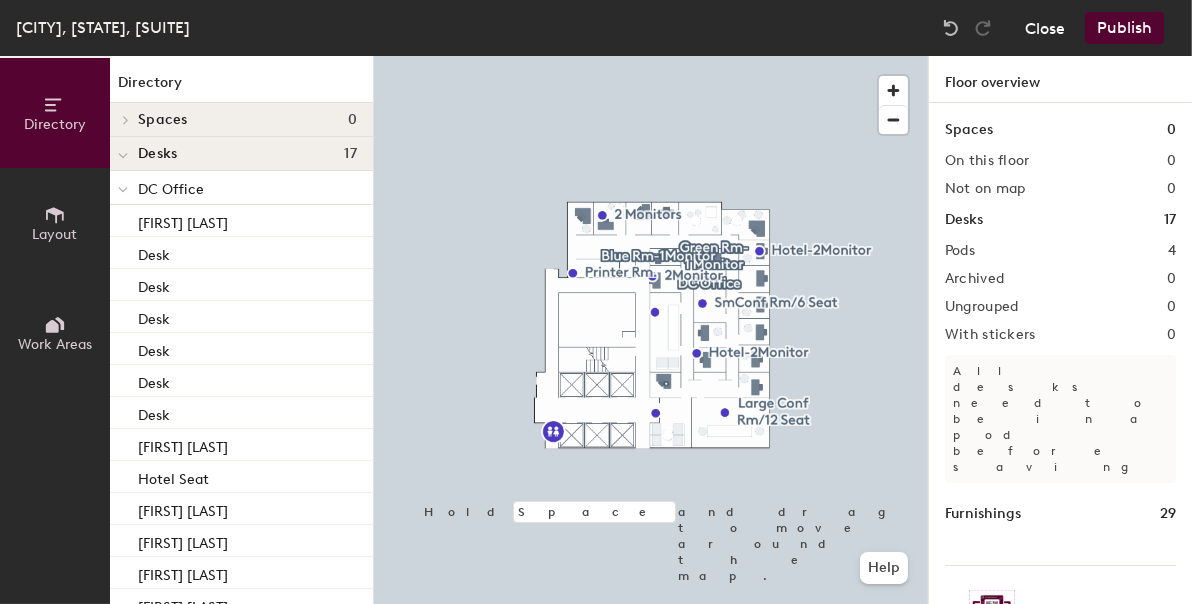 click on "Close" 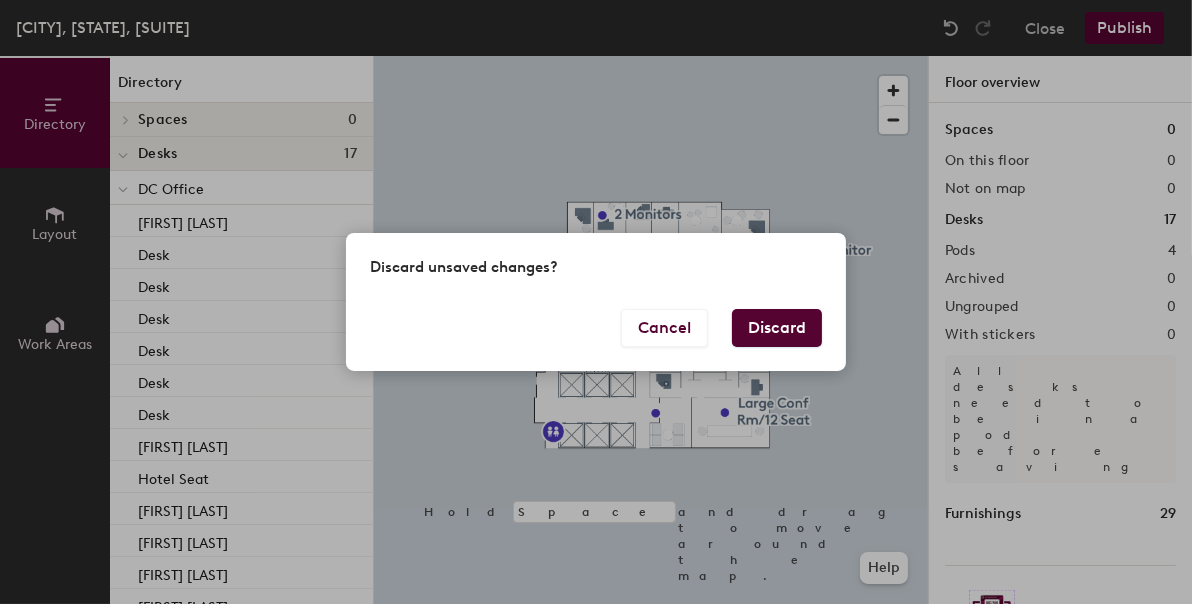 click on "Discard" at bounding box center [777, 328] 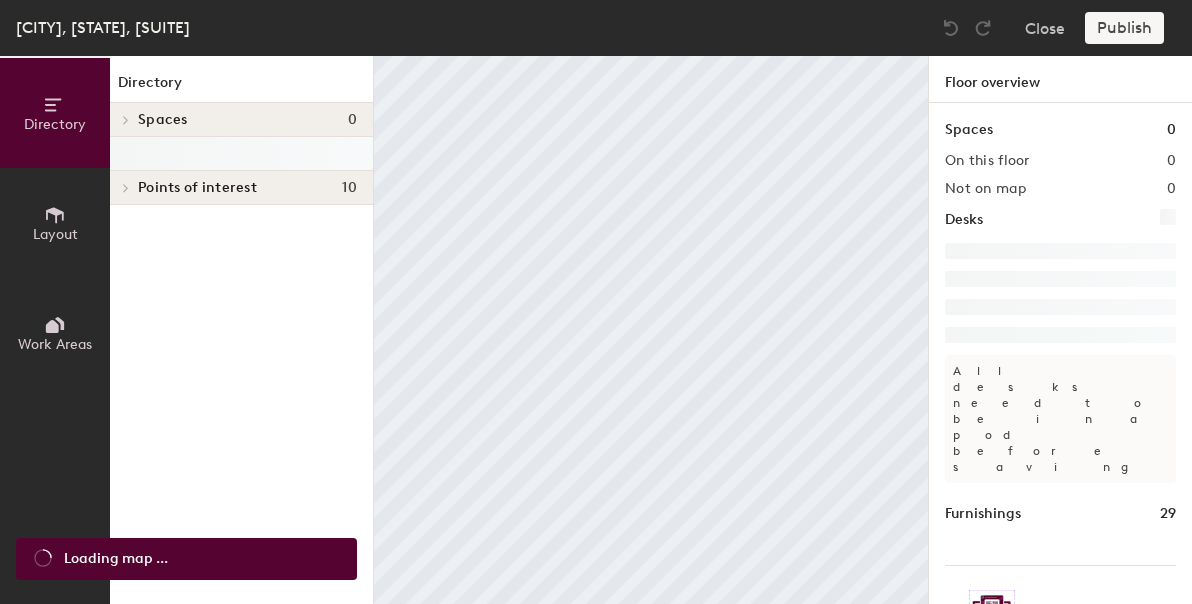 scroll, scrollTop: 0, scrollLeft: 0, axis: both 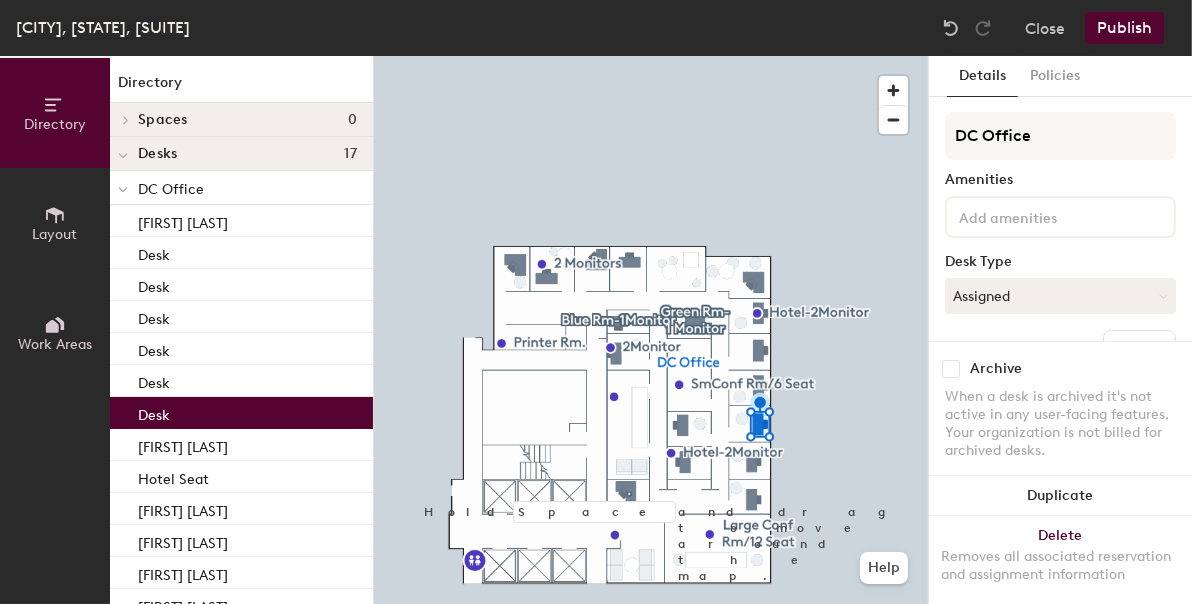 click on "Desk" 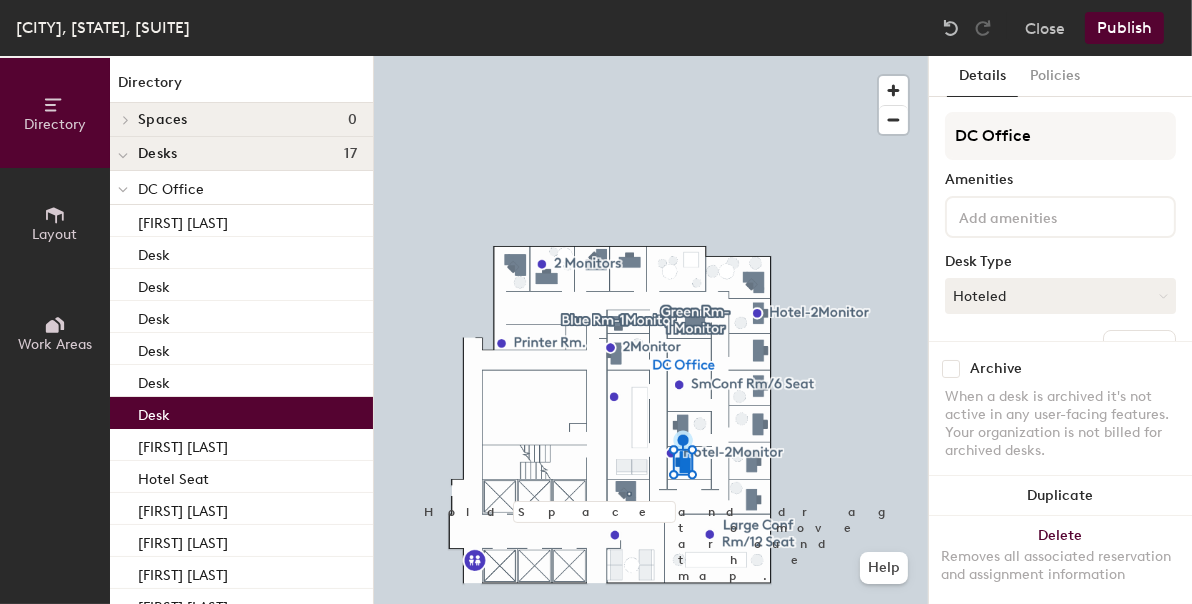 click 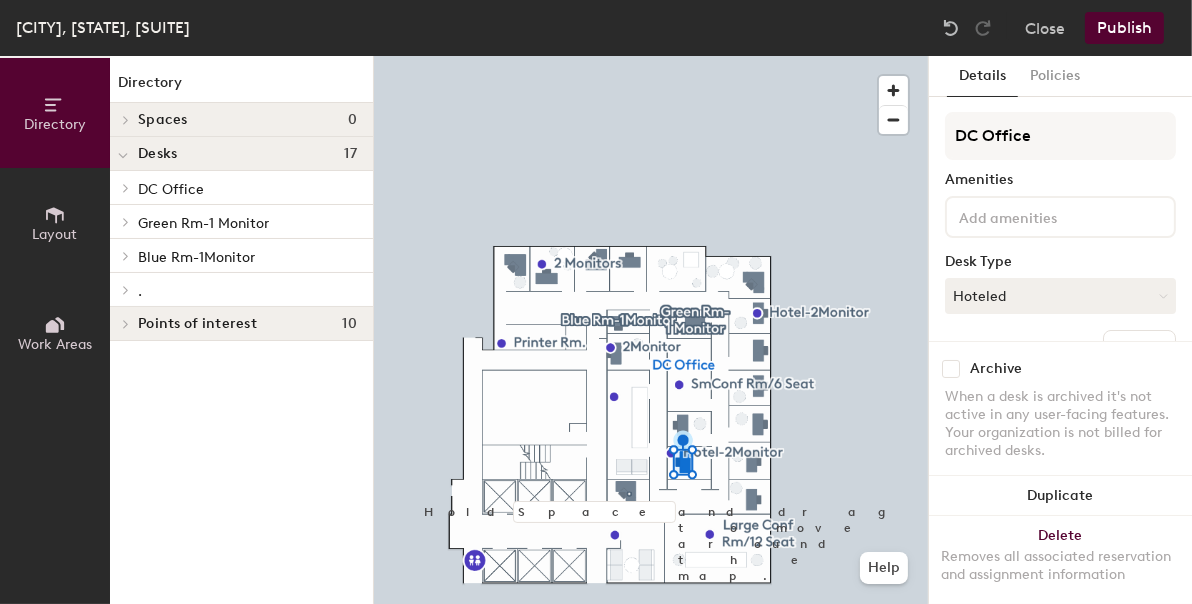 click 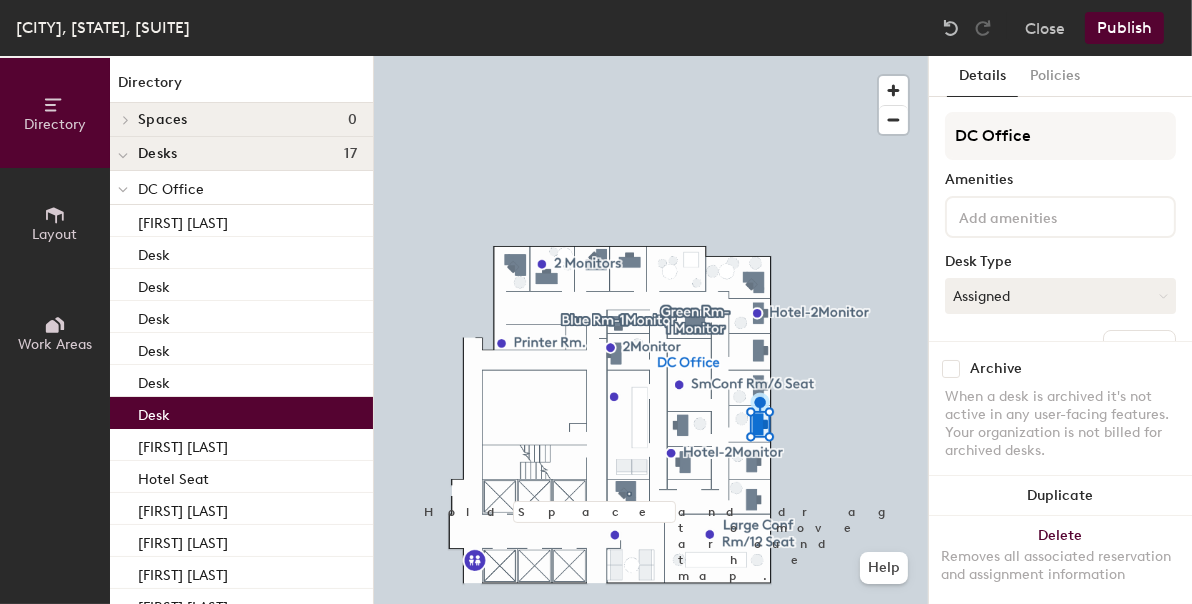 click on "DC Office" 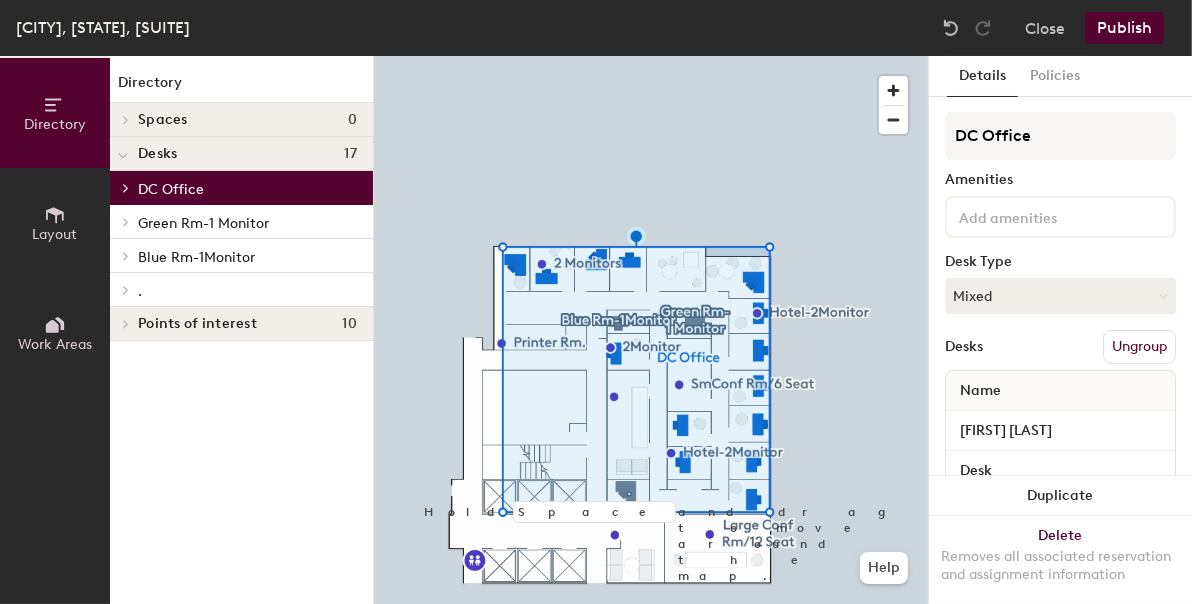 click 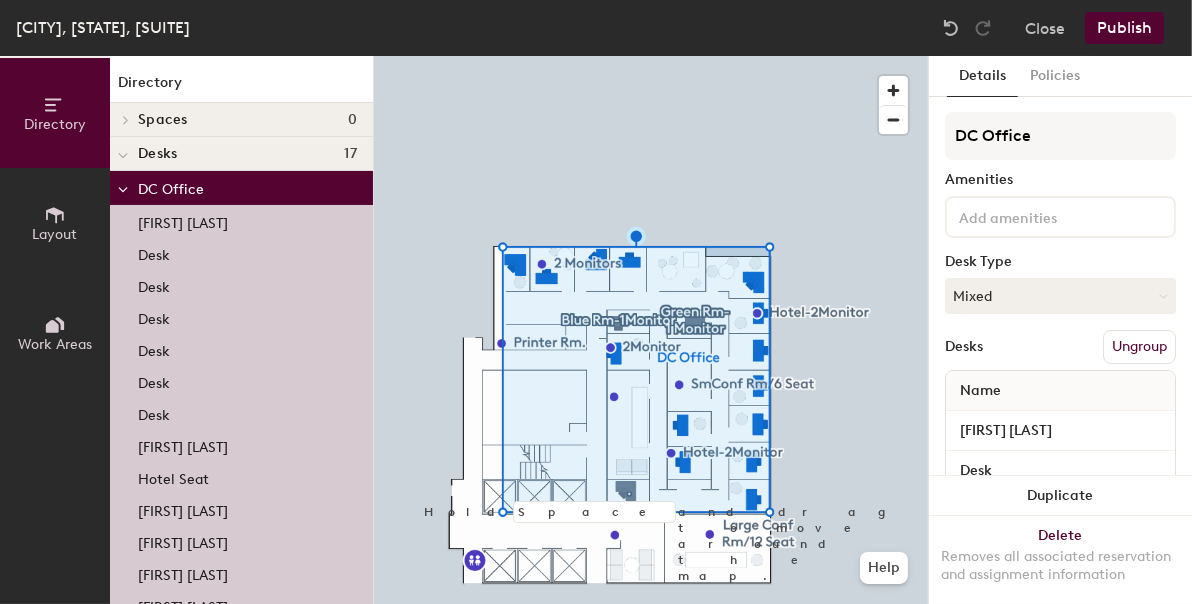 click on "[FIRST] [LAST]" 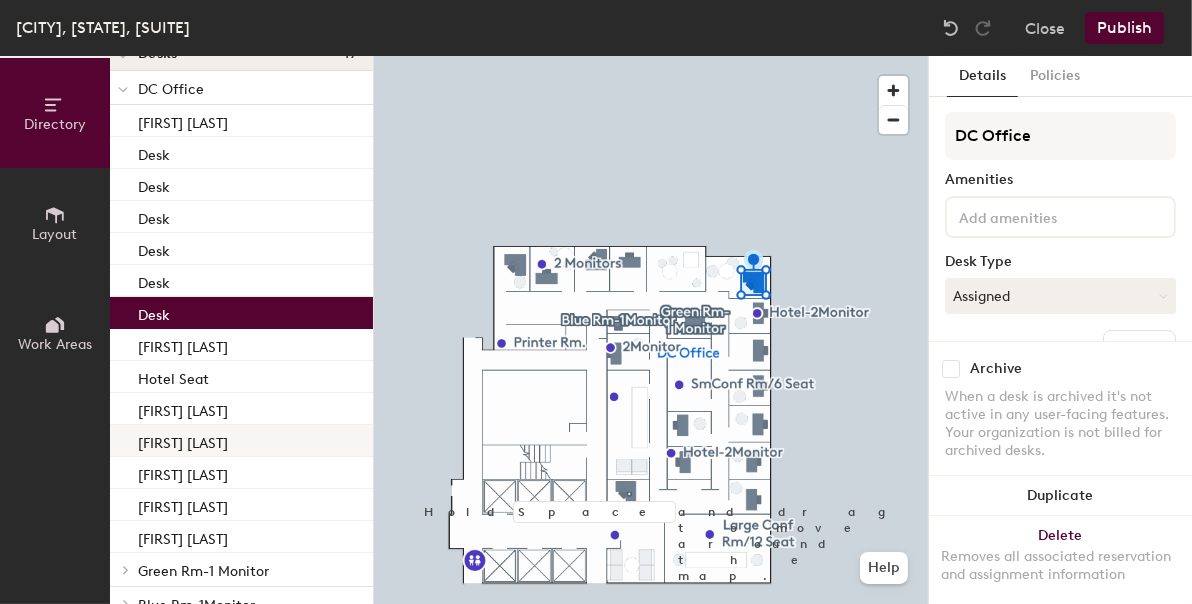 scroll, scrollTop: 200, scrollLeft: 0, axis: vertical 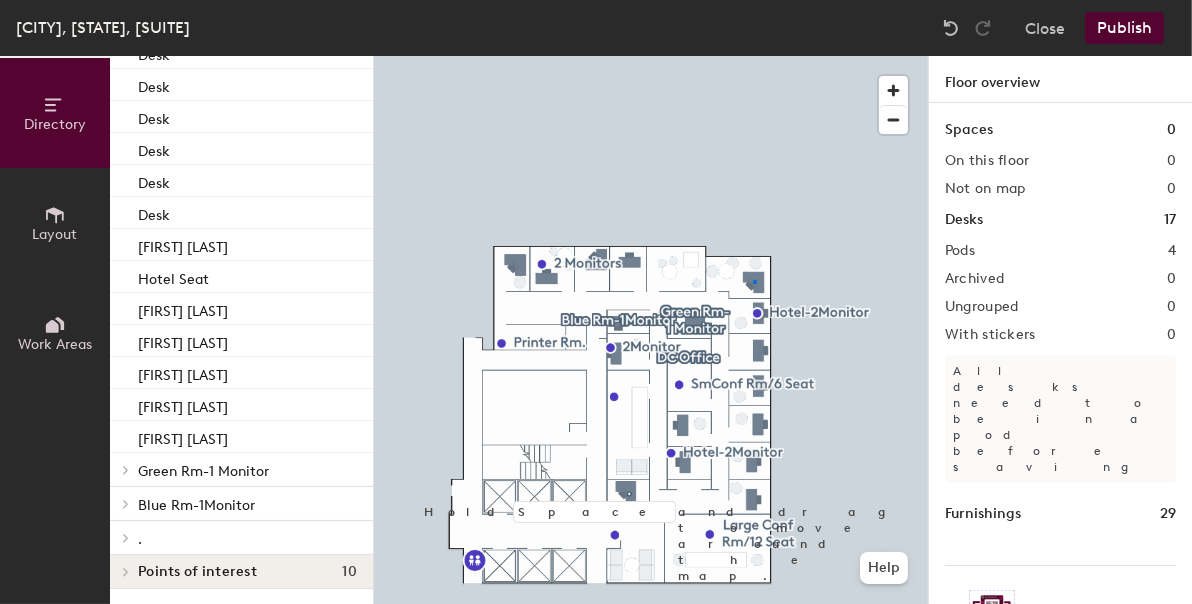 click 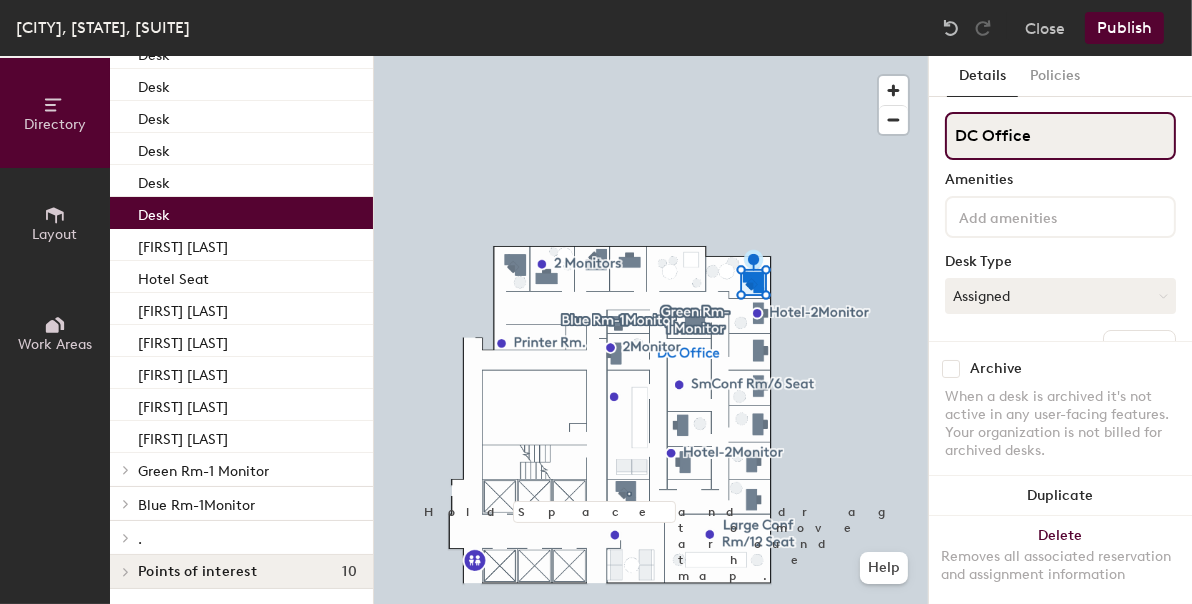 click on "DC Office" 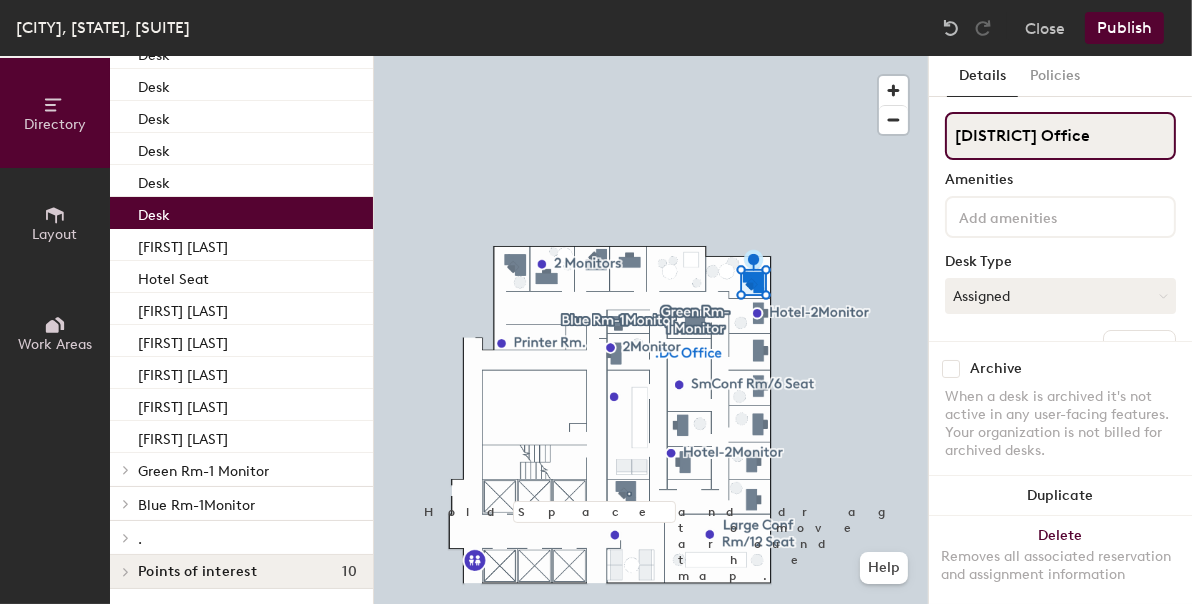 type on "DC Office" 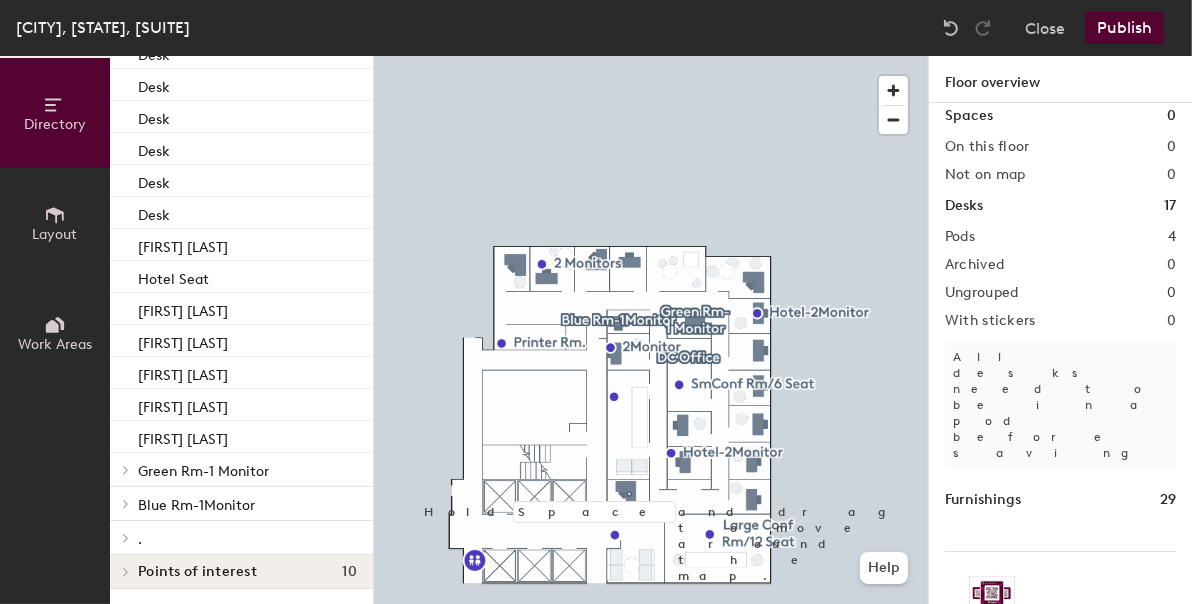 scroll, scrollTop: 0, scrollLeft: 0, axis: both 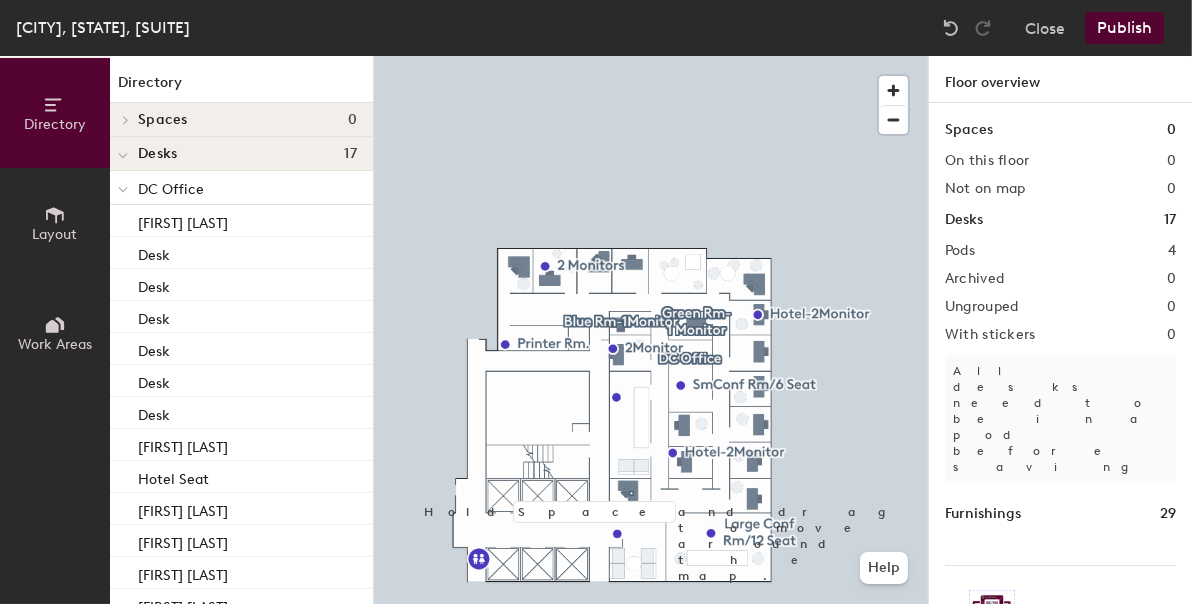 click 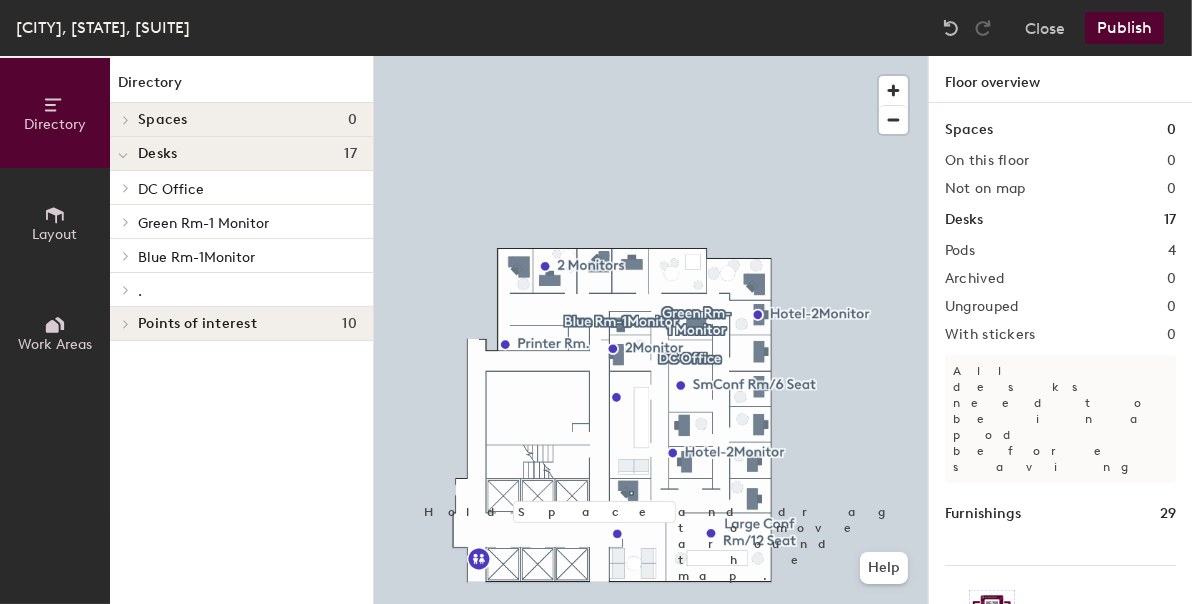 click 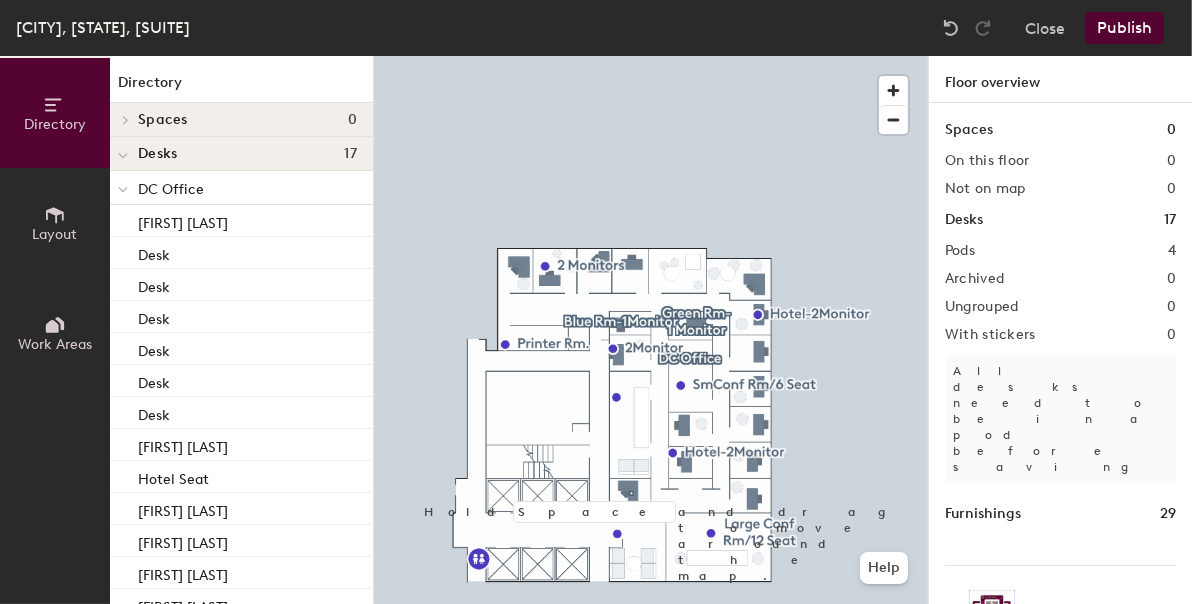 click on "DC Office" 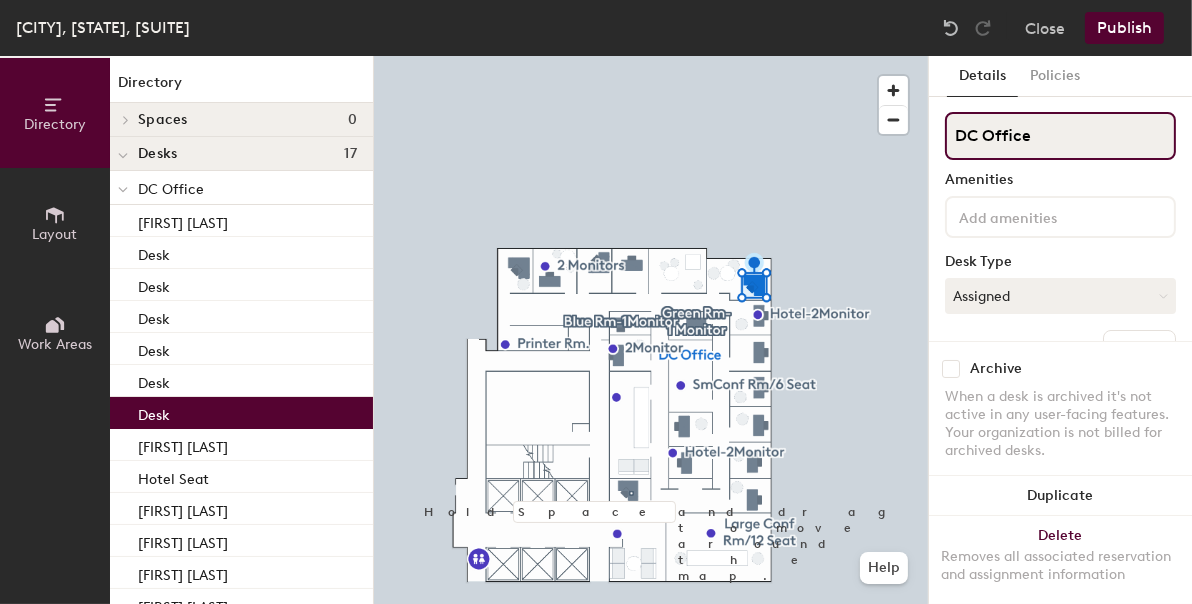 click on "Directory Layout Work Areas Directory Spaces 0 Desks 17 [CITY] Office [FIRST] [LAST] Desk Desk Desk Desk Desk Desk [FIRST] [LAST] Hotel Seat [FIRST] [LAST] [FIRST] [LAST] [FIRST] [LAST] [FIRST] [LAST] Green Rm-1 Monitor Desk Blue Rm-1Monitor Hotel Option . [FIRST] [LAST] Points of interest 10 2 Monitors 2Monitor Front Door-Lobby Hotel-2Monitor Hotel-2Monitor Kitchen Large Conf Rm/12 Seat Printer Rm. Restroom SmConf Rm/6 Seat Hold Space and drag to move around the map. Help Details Policies [CITY] Office Amenities Desk Type Assigned Desks Ungroup Name Desk Archive When a desk is archived it's not active in any user-facing features. Your organization is not billed for archived desks. Duplicate Delete Removes all associated reservation and assignment information" 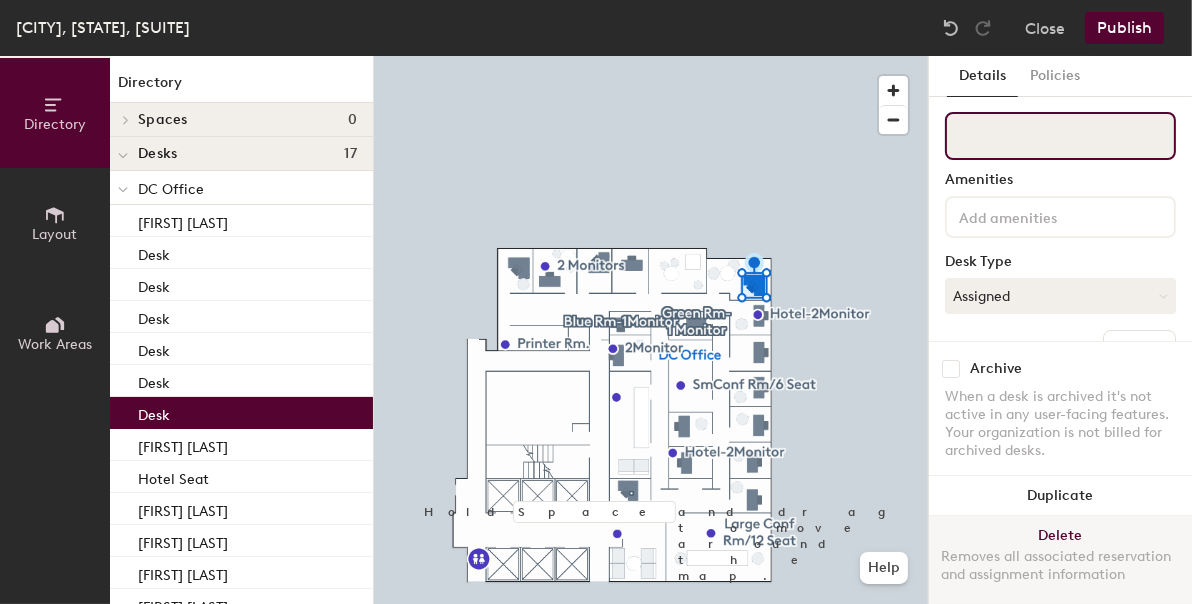 type 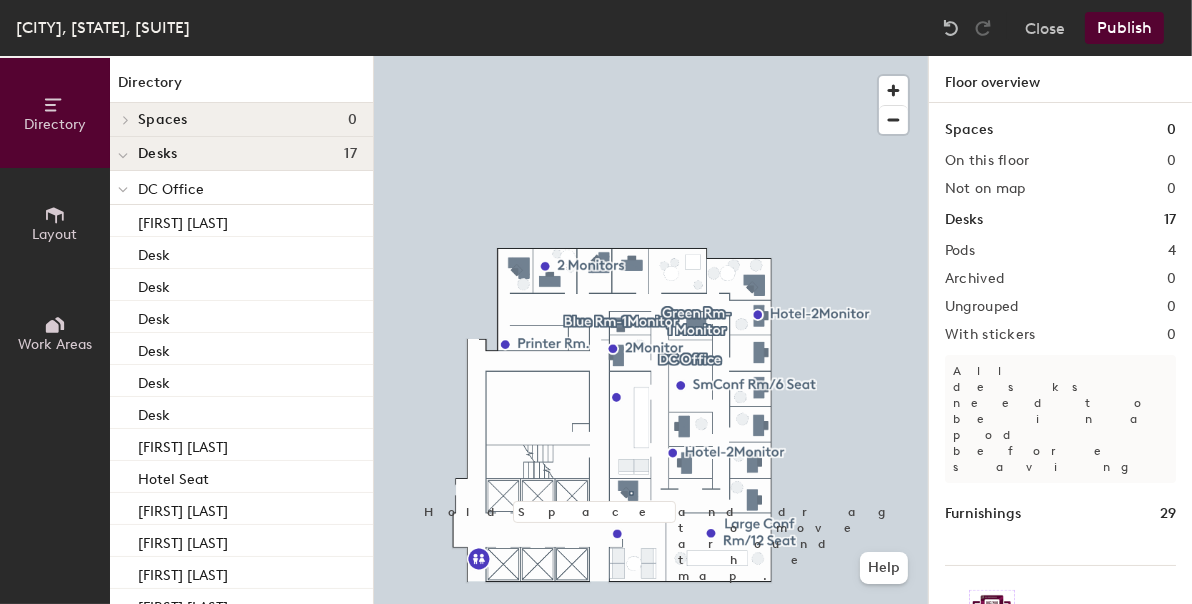 click 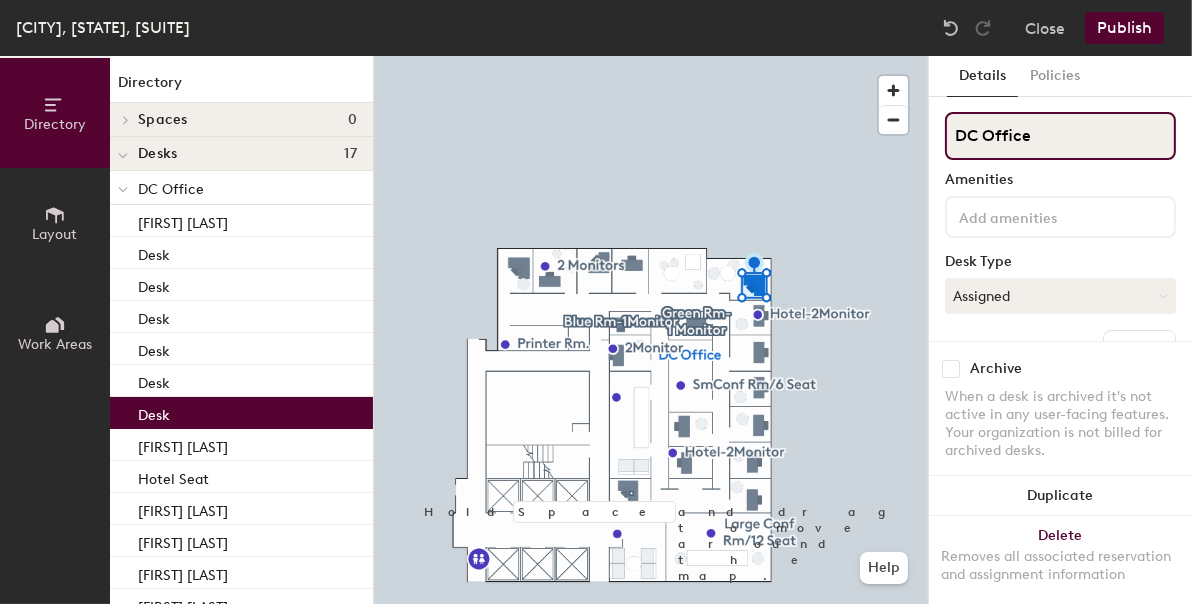 drag, startPoint x: 1024, startPoint y: 140, endPoint x: 952, endPoint y: 135, distance: 72.1734 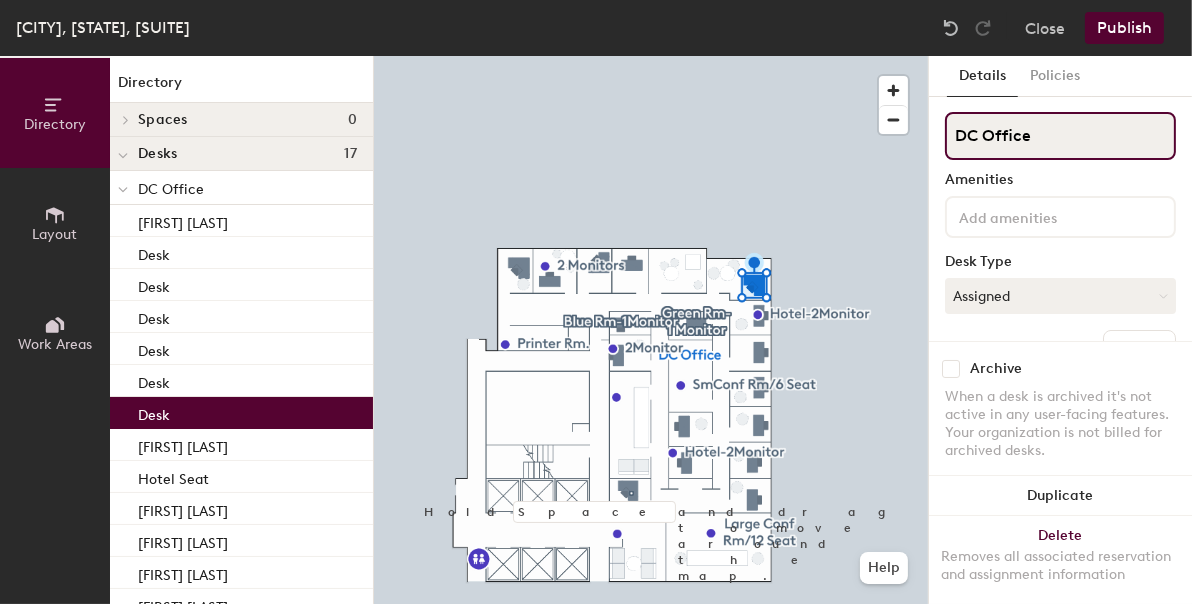 type on "T" 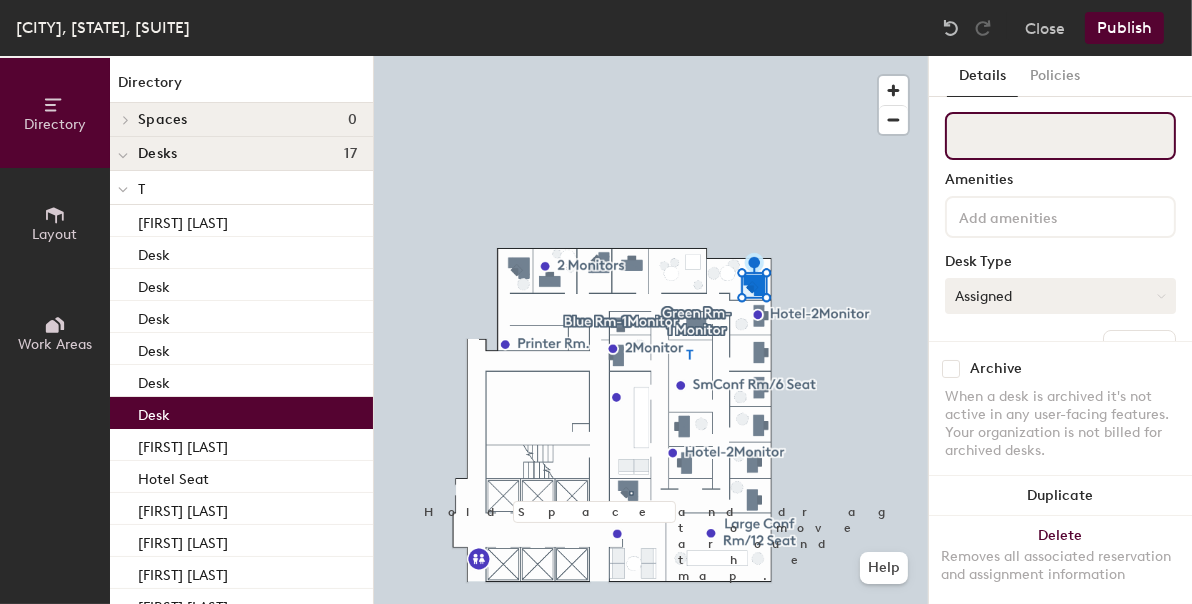 type 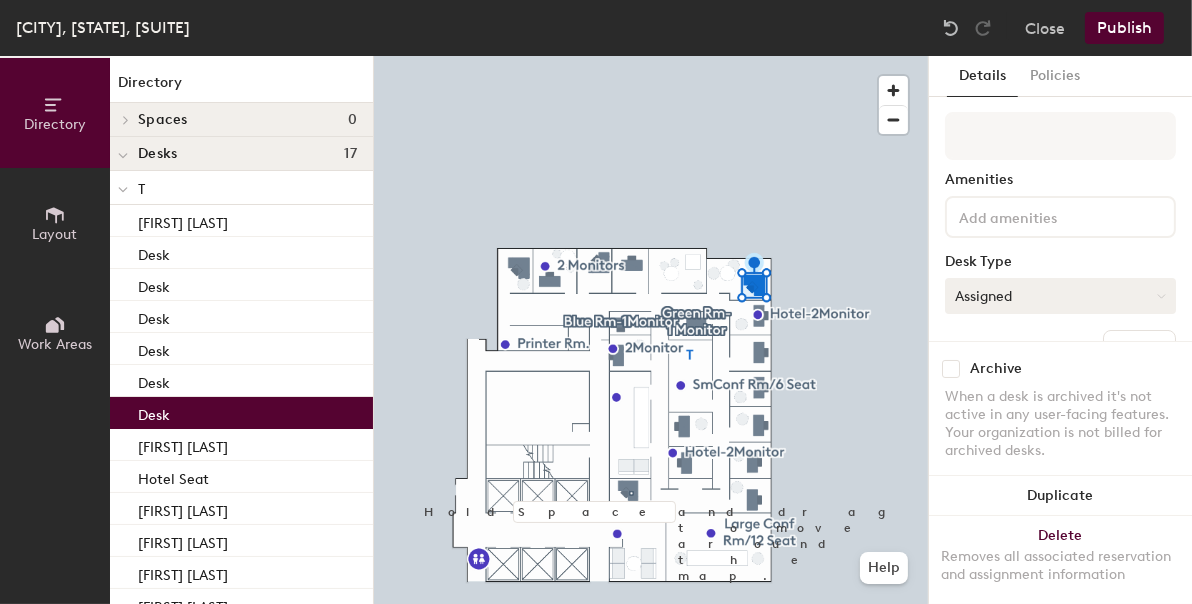 click on "Assigned" 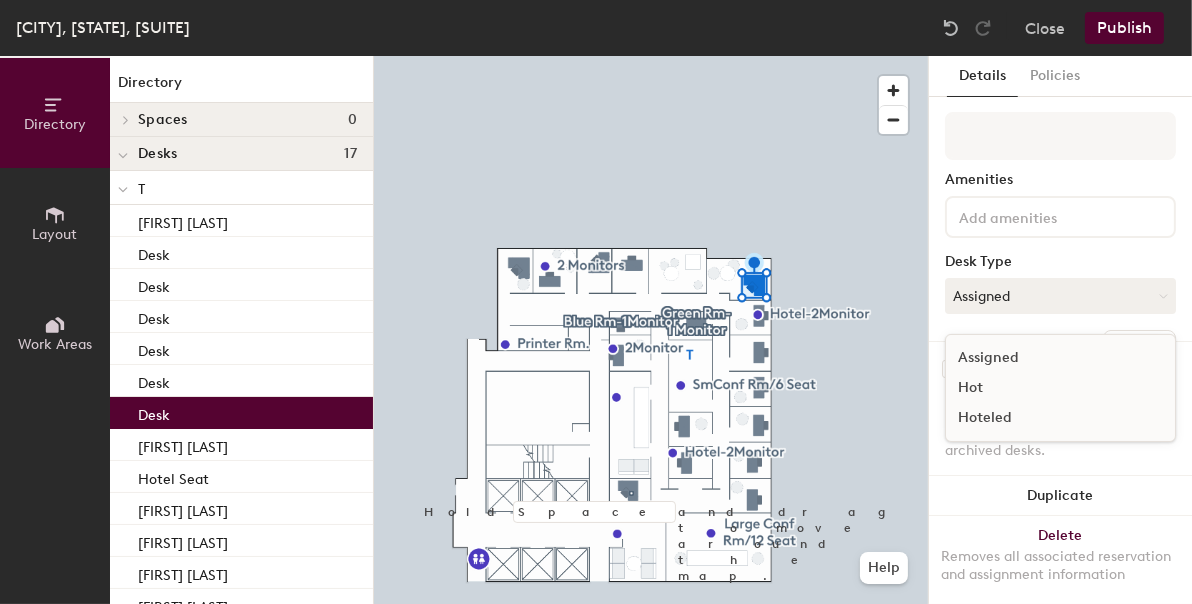 click on "Assigned" 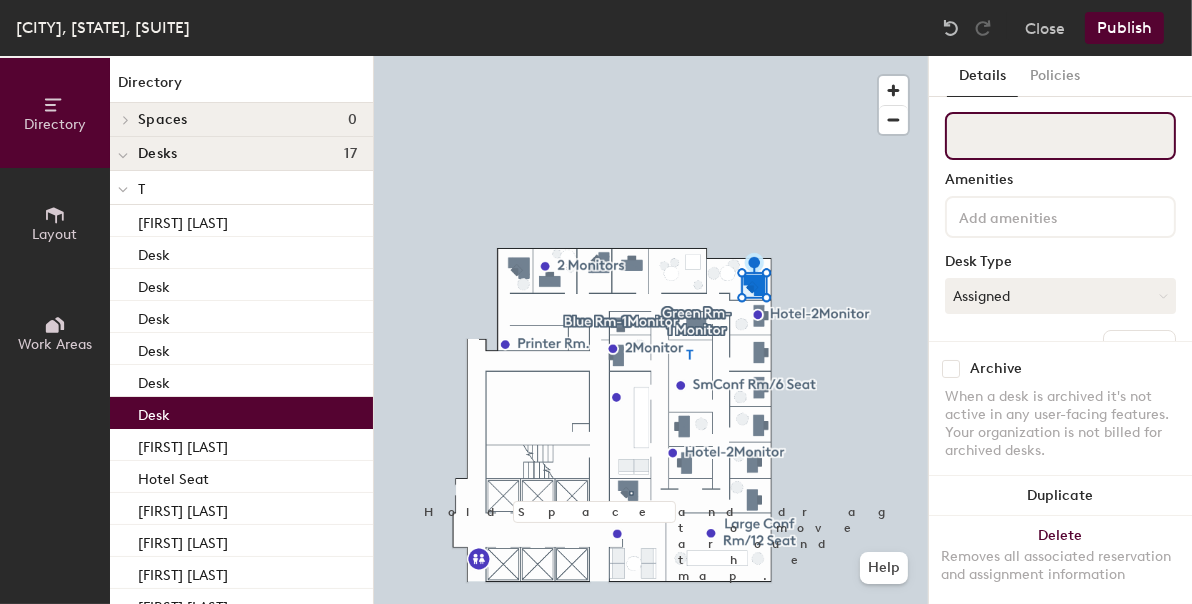 click 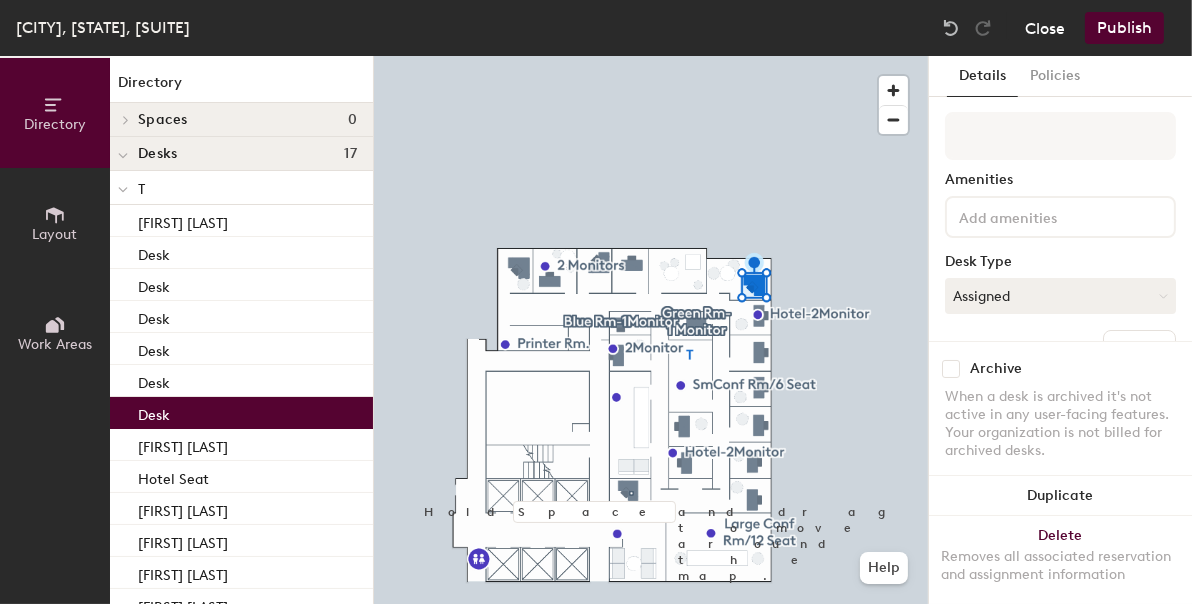 click on "Close" 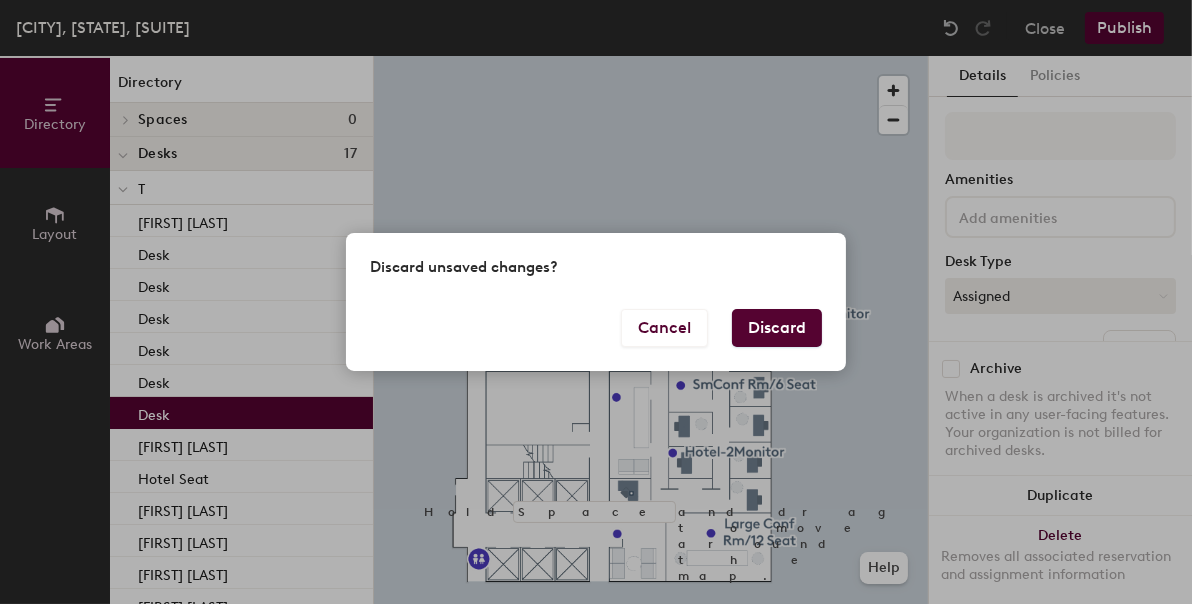click on "Discard" at bounding box center [777, 328] 